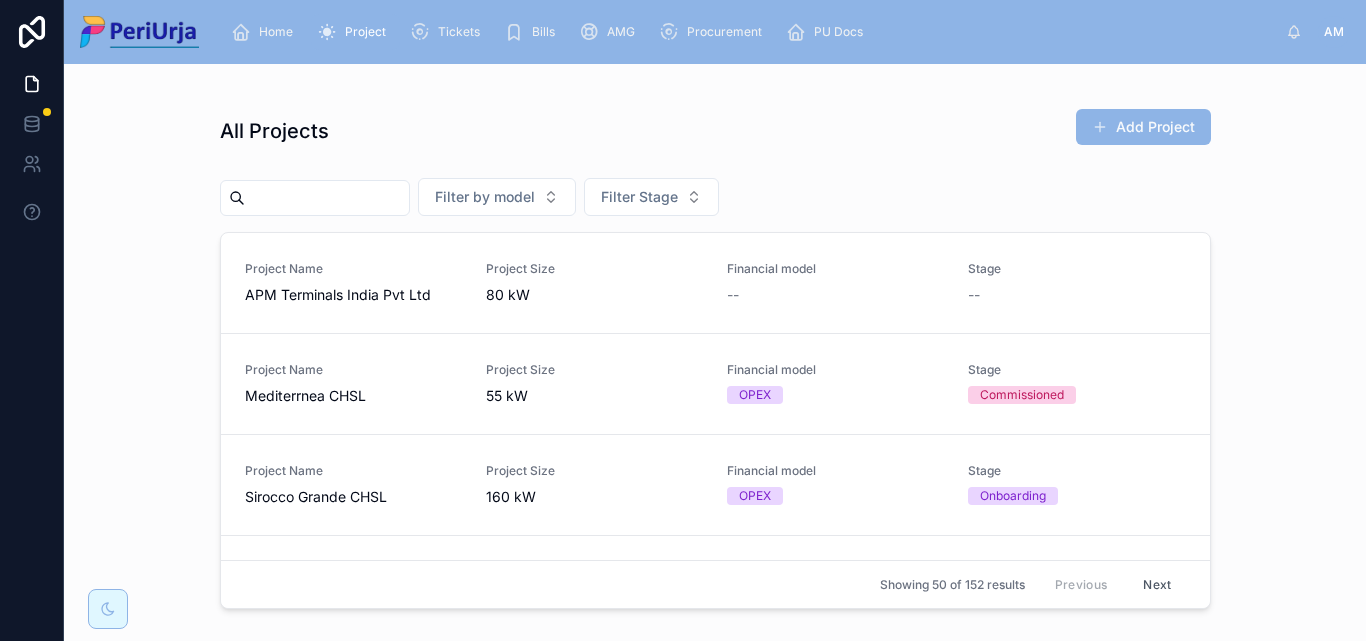scroll, scrollTop: 0, scrollLeft: 0, axis: both 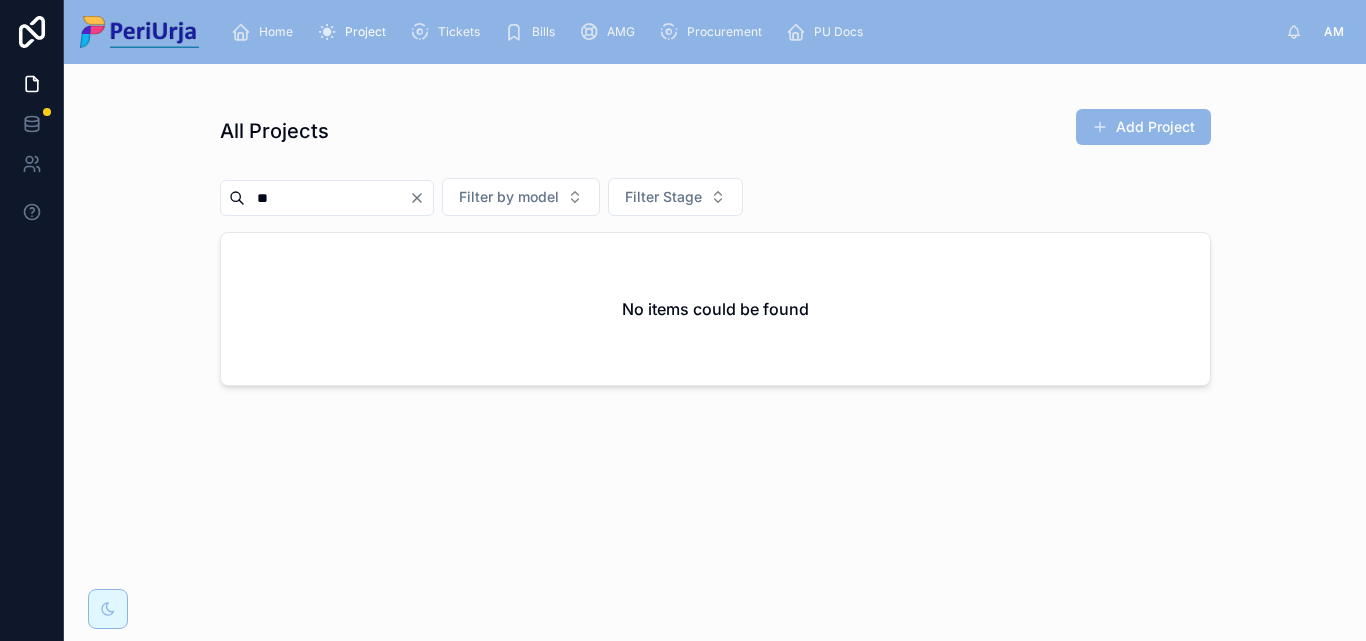 type on "*" 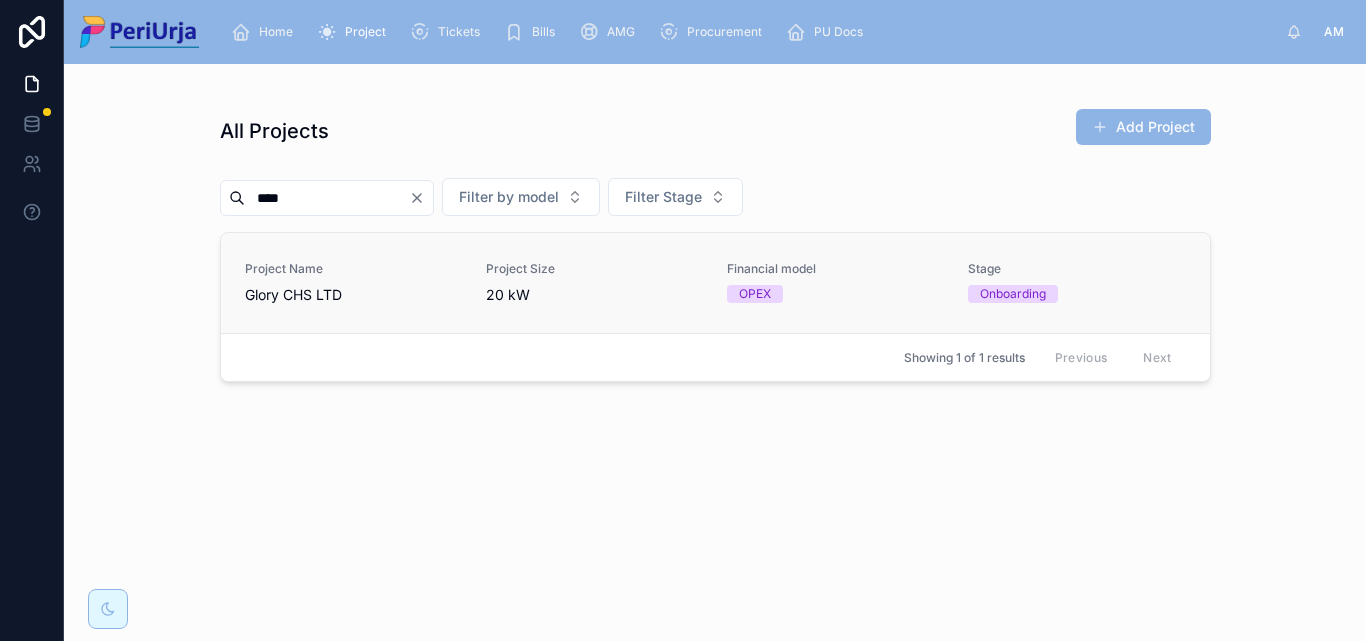 type on "****" 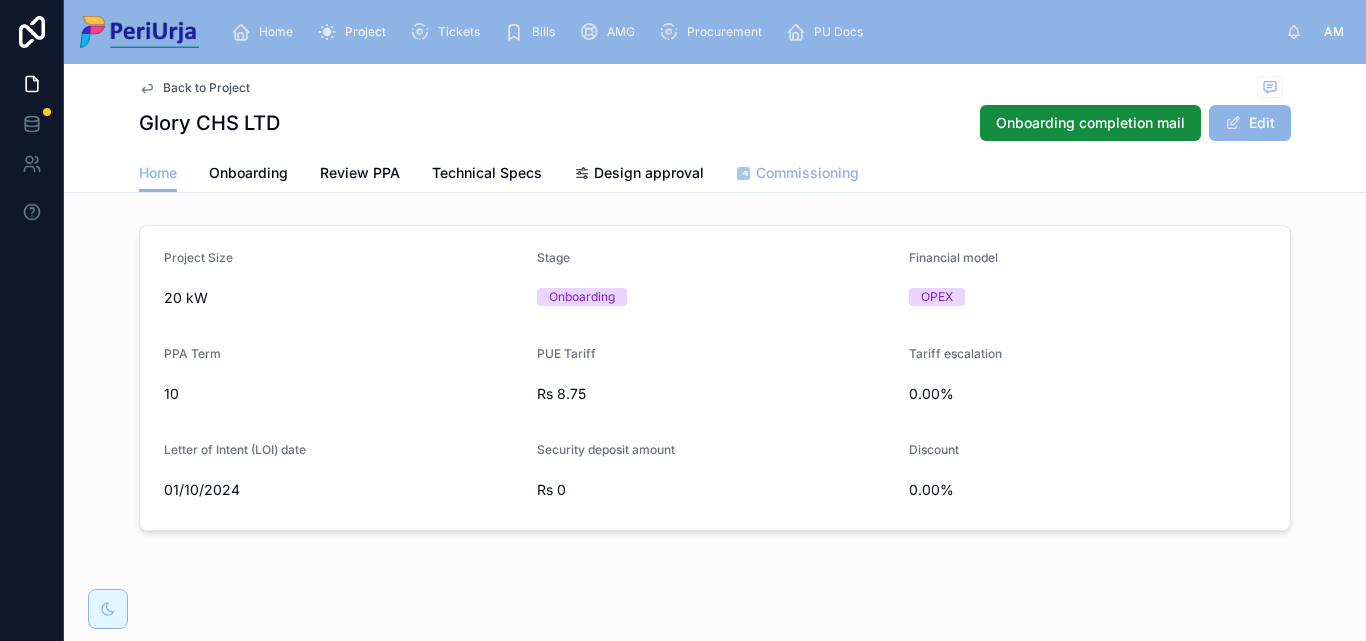 click on "Commissioning" at bounding box center (807, 173) 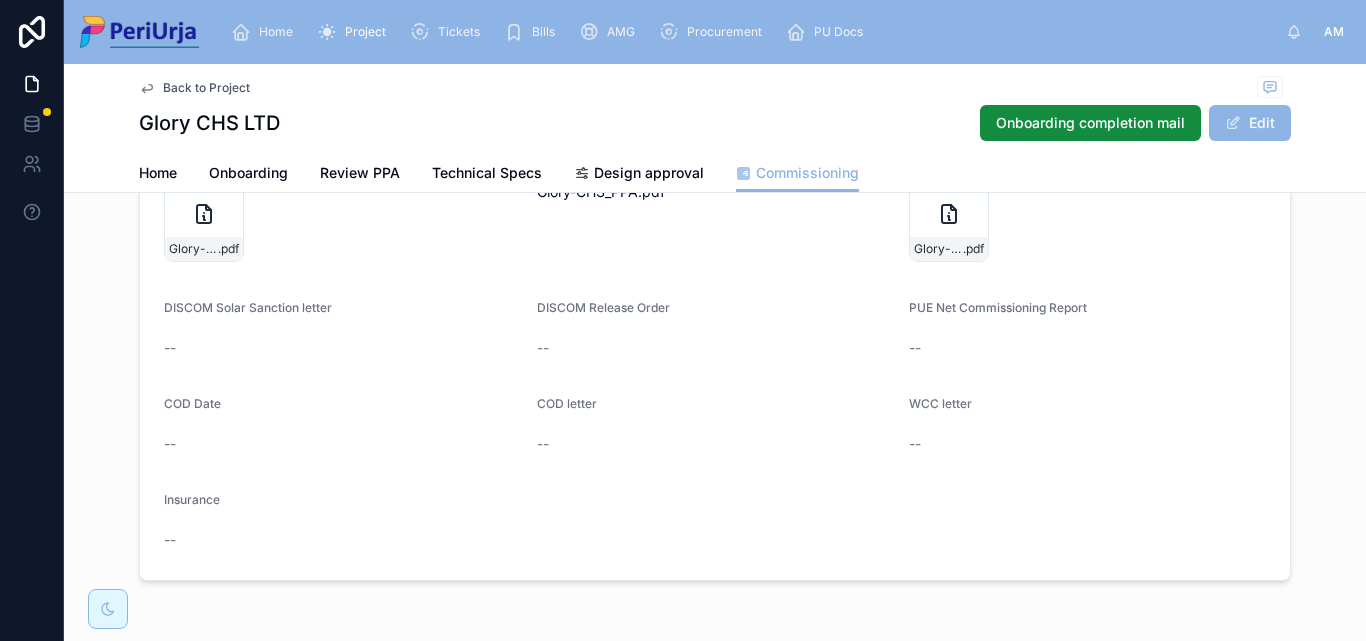 scroll, scrollTop: 156, scrollLeft: 0, axis: vertical 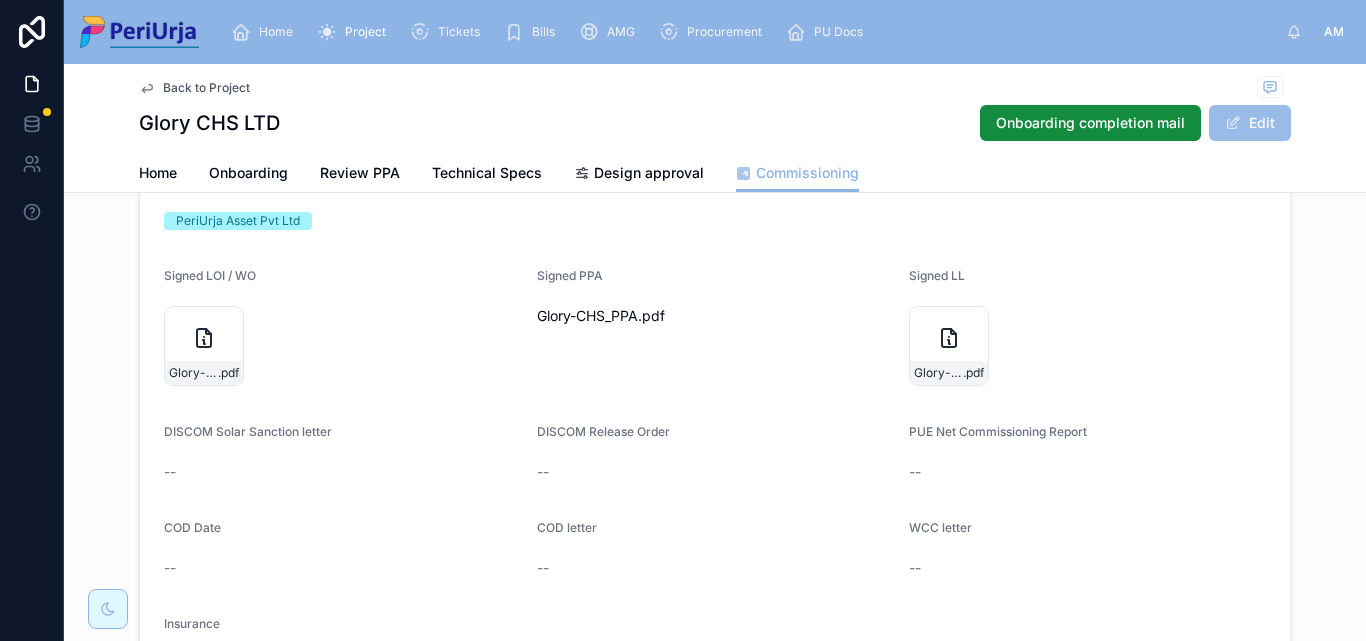 click on "Edit" at bounding box center (1250, 123) 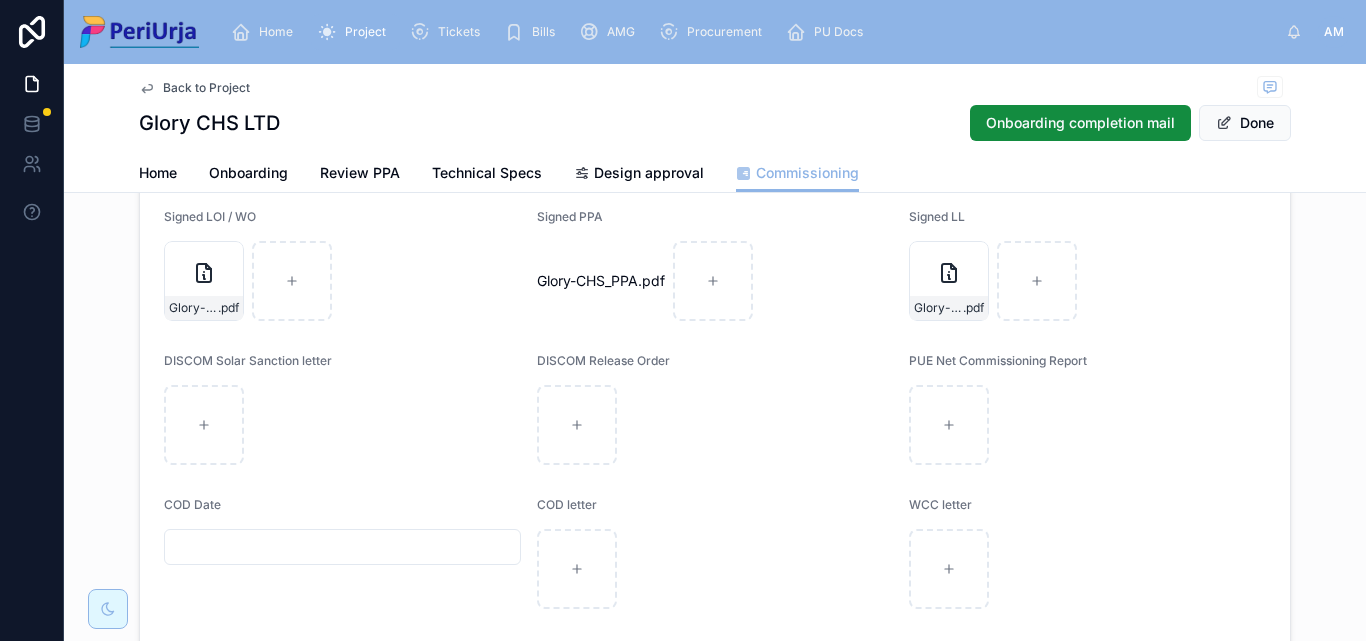 scroll, scrollTop: 356, scrollLeft: 0, axis: vertical 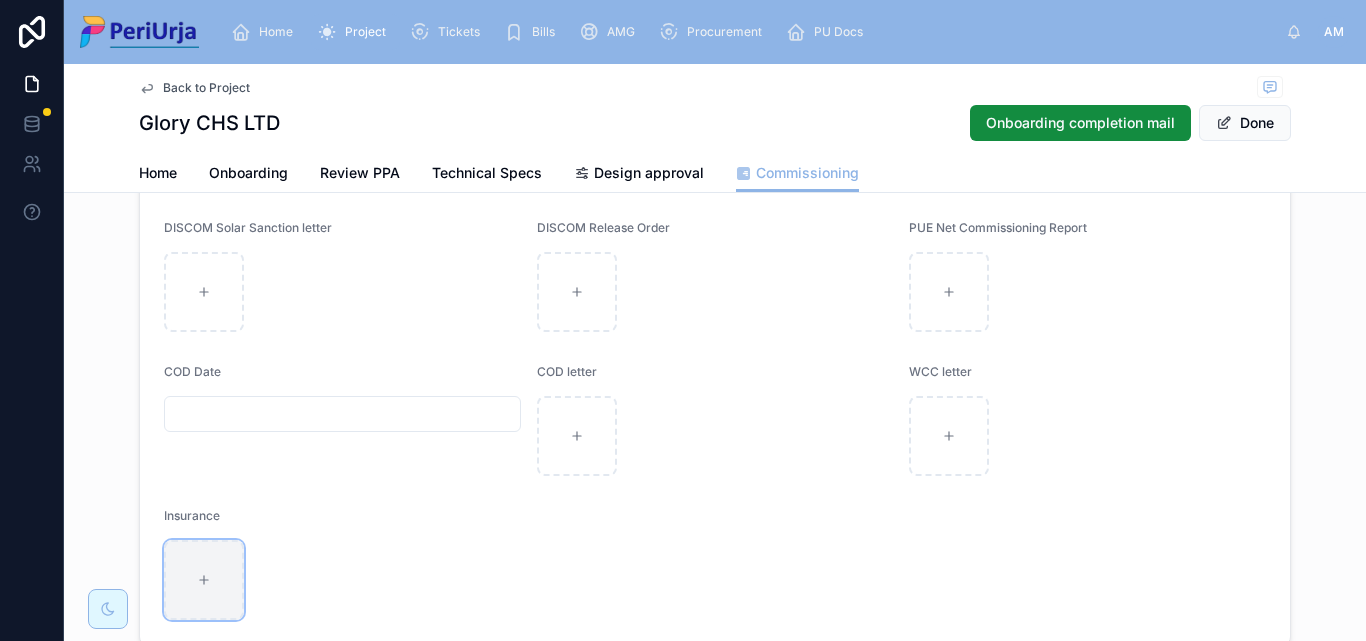 click at bounding box center [204, 580] 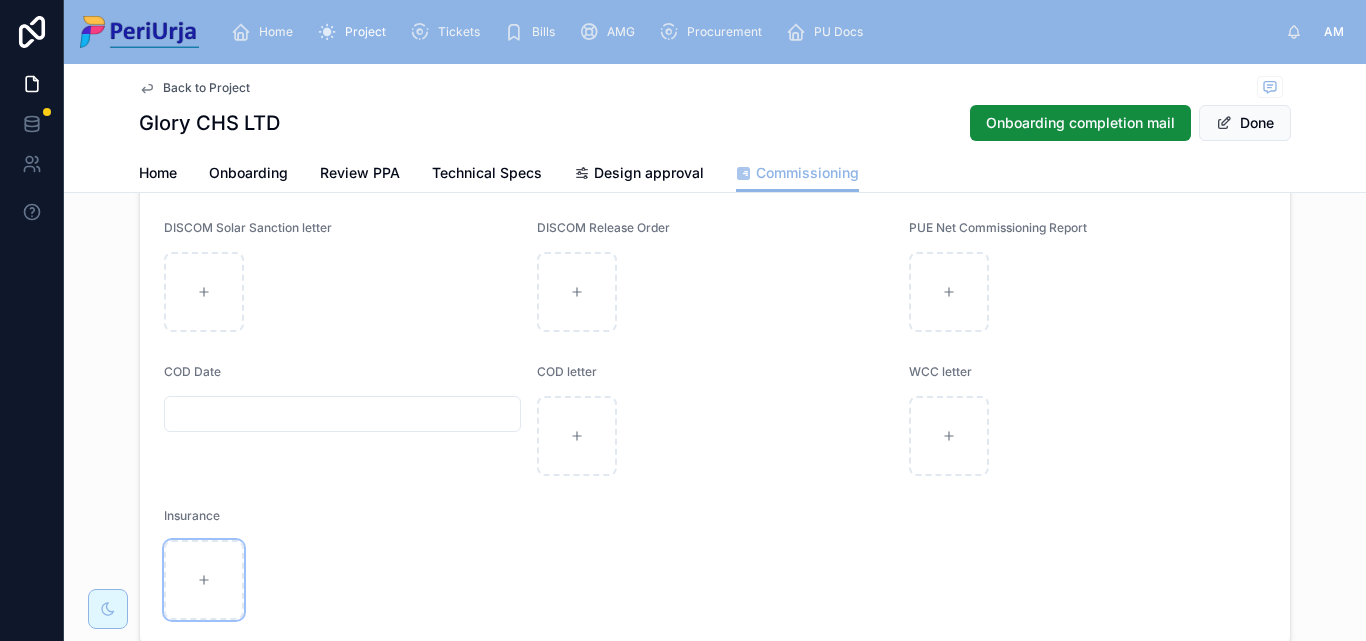 scroll, scrollTop: 496, scrollLeft: 0, axis: vertical 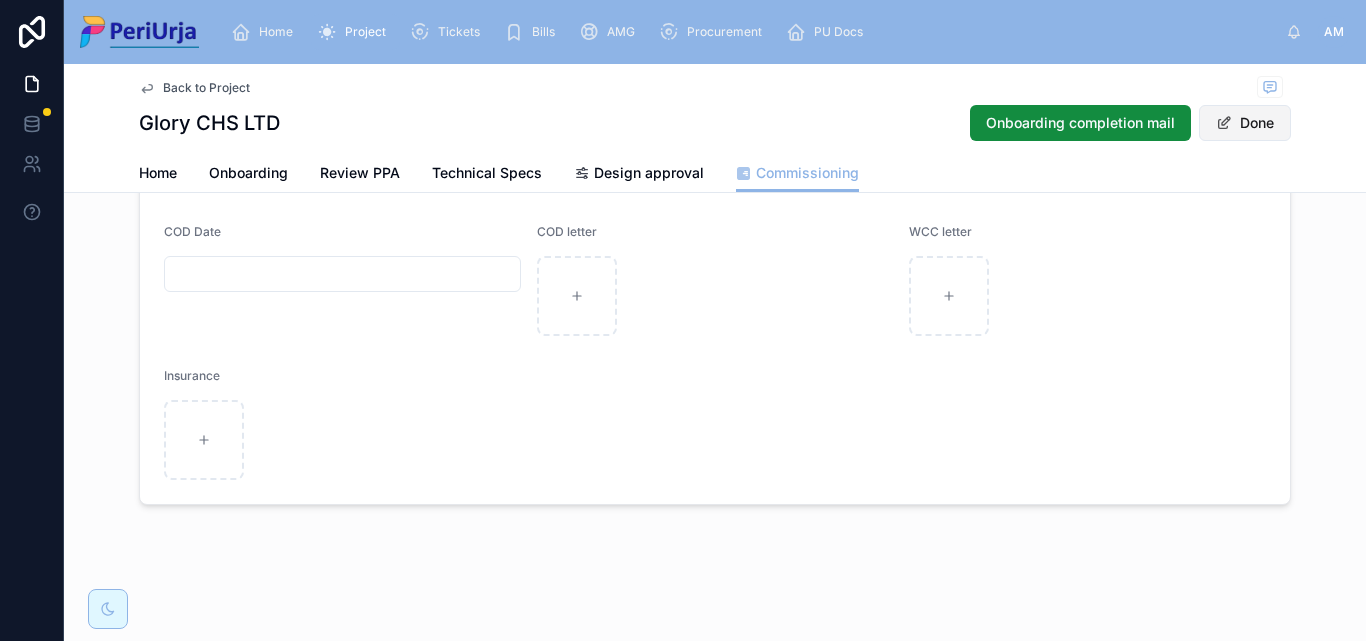 click on "Done" at bounding box center (1245, 123) 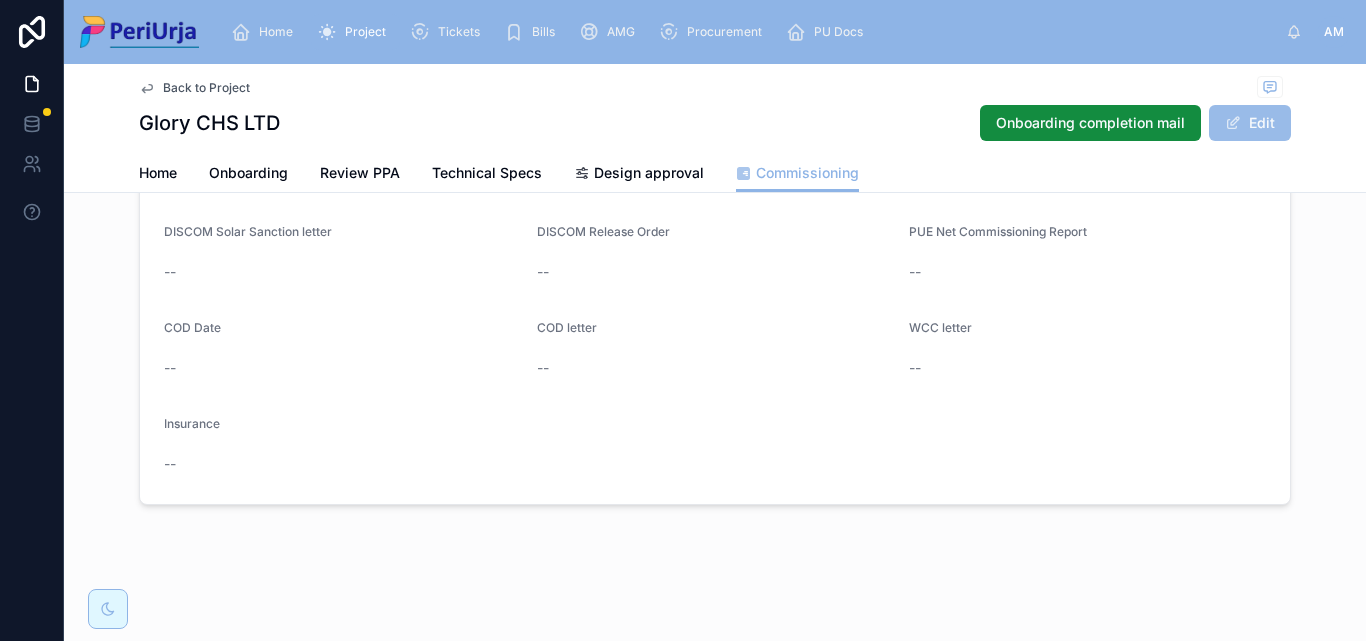 click on "Edit" at bounding box center [1250, 123] 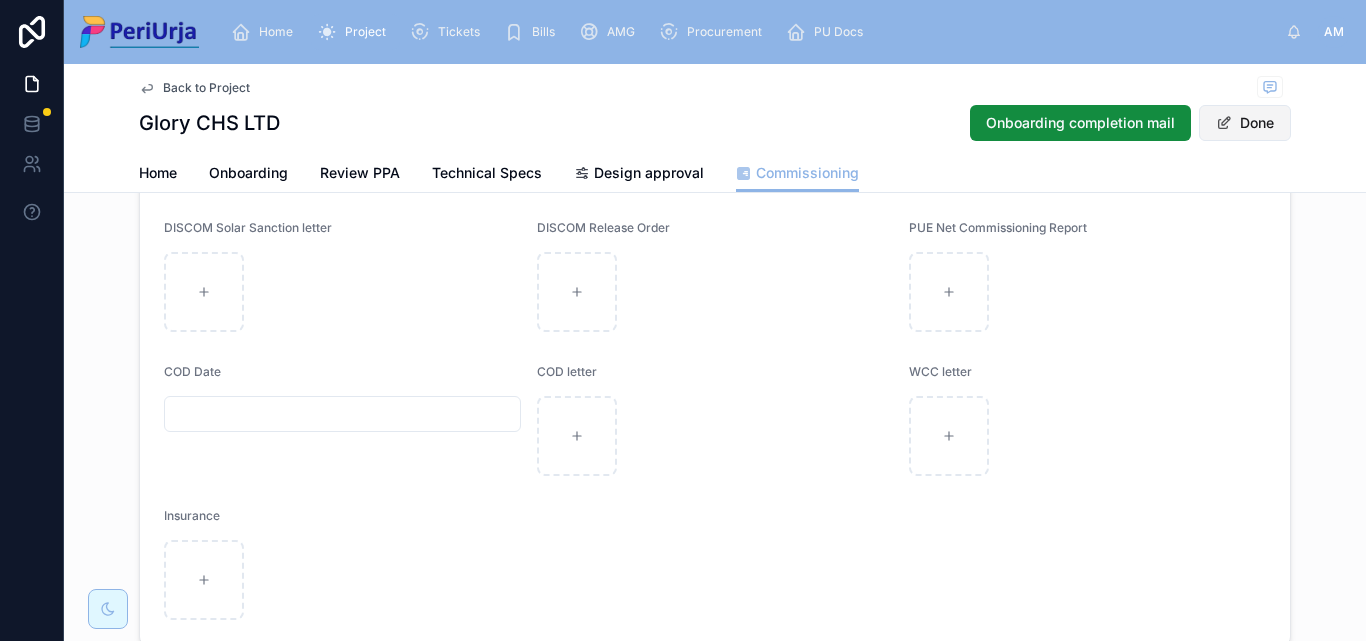 scroll, scrollTop: 496, scrollLeft: 0, axis: vertical 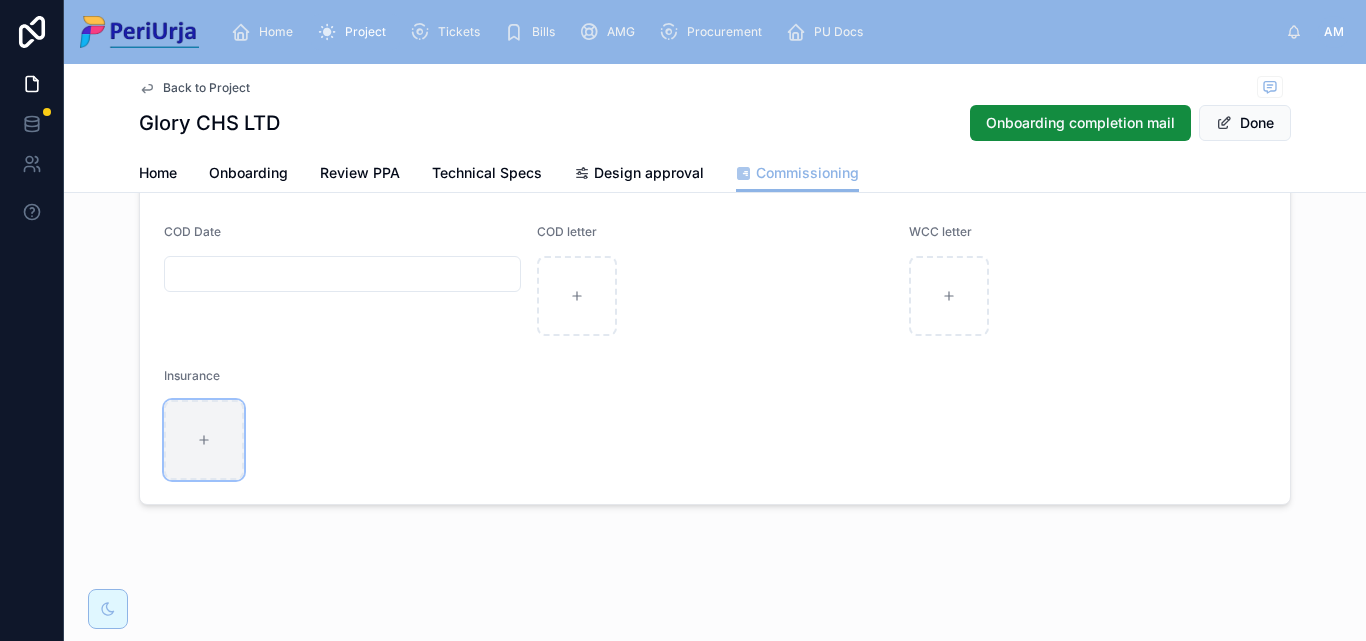 click at bounding box center [204, 440] 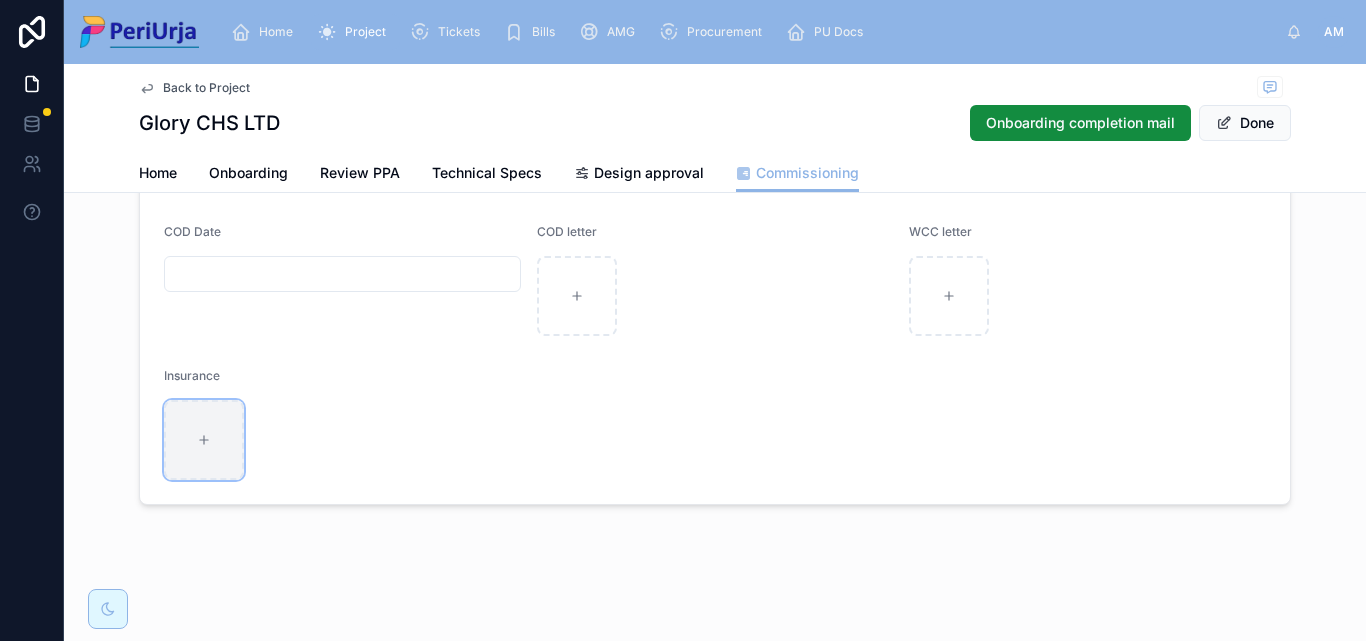 type on "**********" 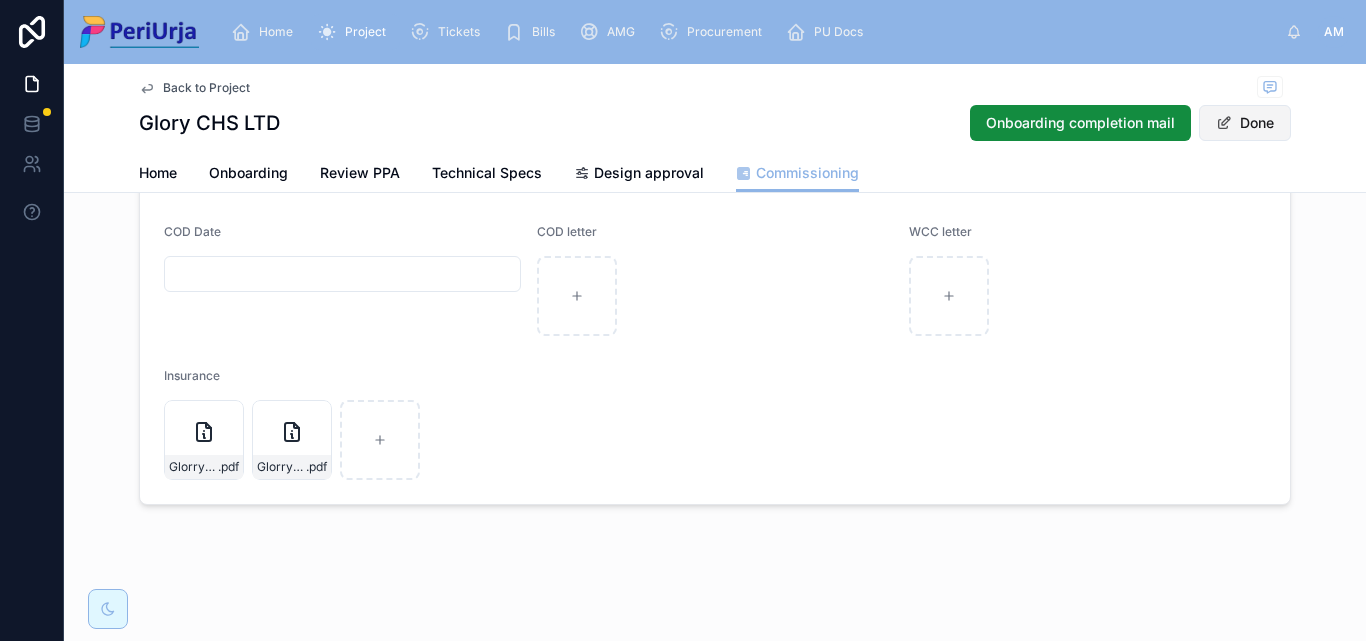 click on "Done" at bounding box center (1245, 123) 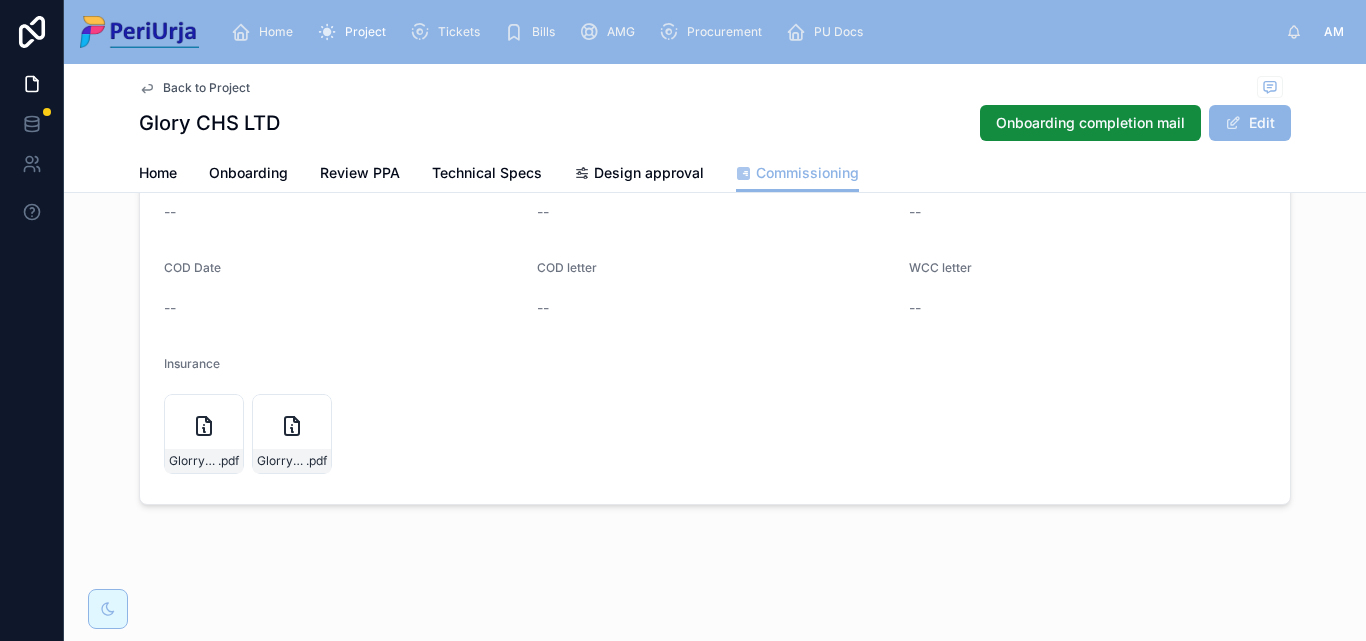 click on "Company Name PeriUrja Asset Pvt Ltd Signed LOI / WO Glory-CHS_LOI .pdf Signed PPA Glory-CHS_PPA .pdf Signed LL Glory-CHS_LL .pdf DISCOM Solar Sanction letter -- DISCOM Release Order -- PUE Net Commissioning Report -- COD Date -- COD letter -- WCC letter -- Insurance Glorry-__burglary--policy .pdf Glorry-_fire-policy .pdf" at bounding box center [715, 197] 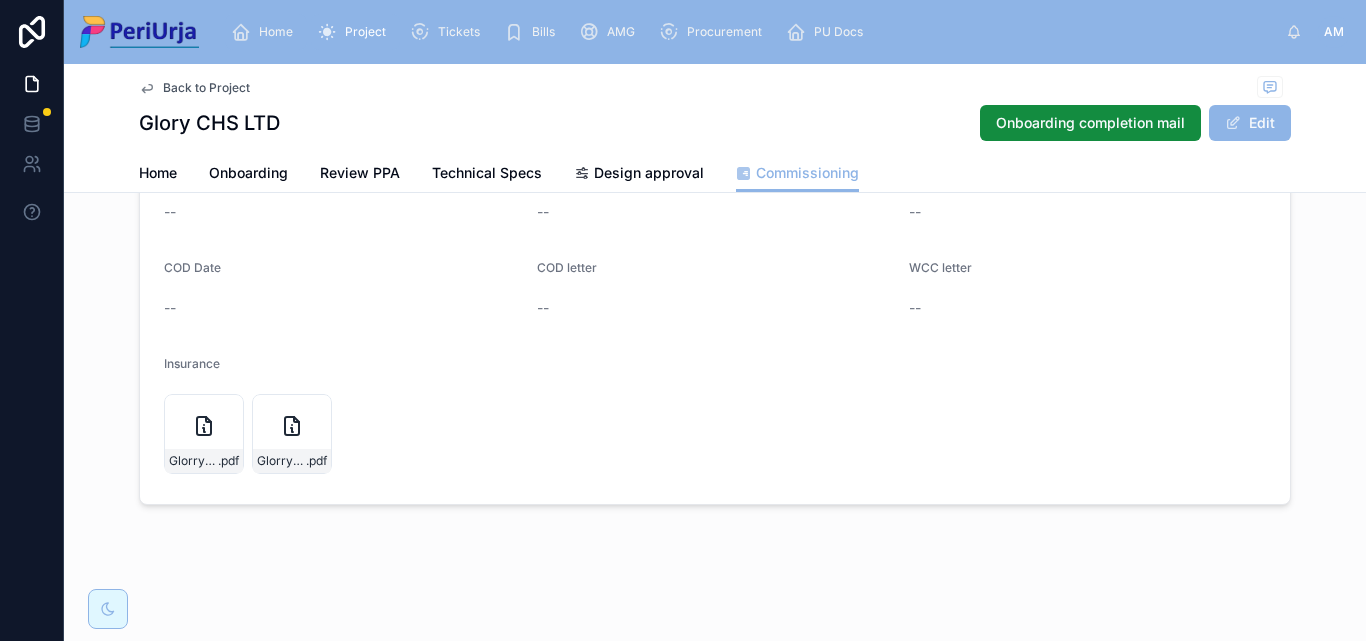 click on "Home" at bounding box center (276, 32) 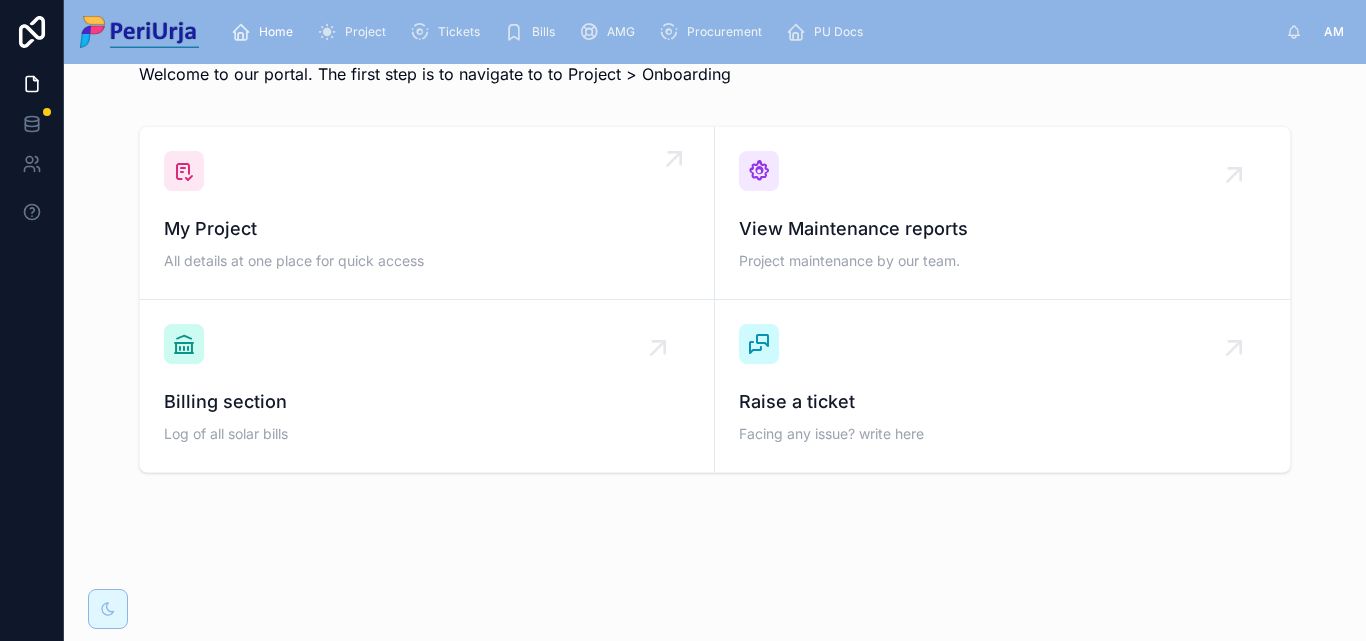 click on "My Project All details at one place for quick access" at bounding box center (427, 213) 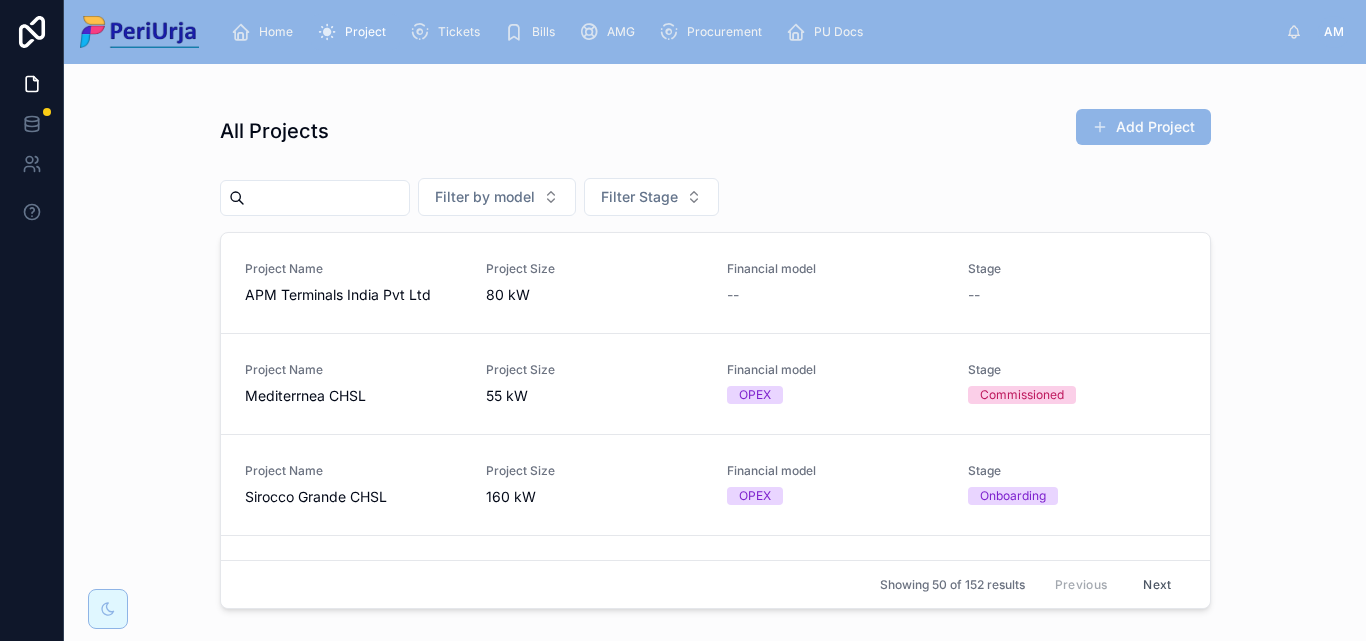 scroll, scrollTop: 0, scrollLeft: 0, axis: both 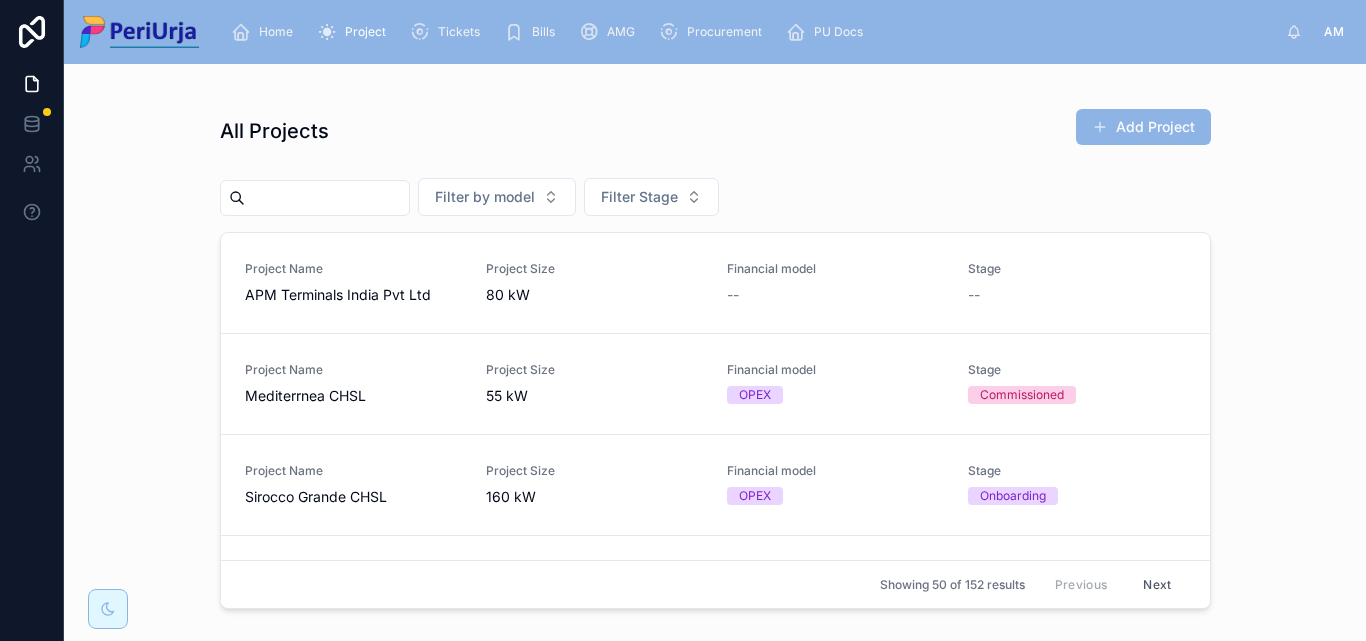 click at bounding box center [327, 198] 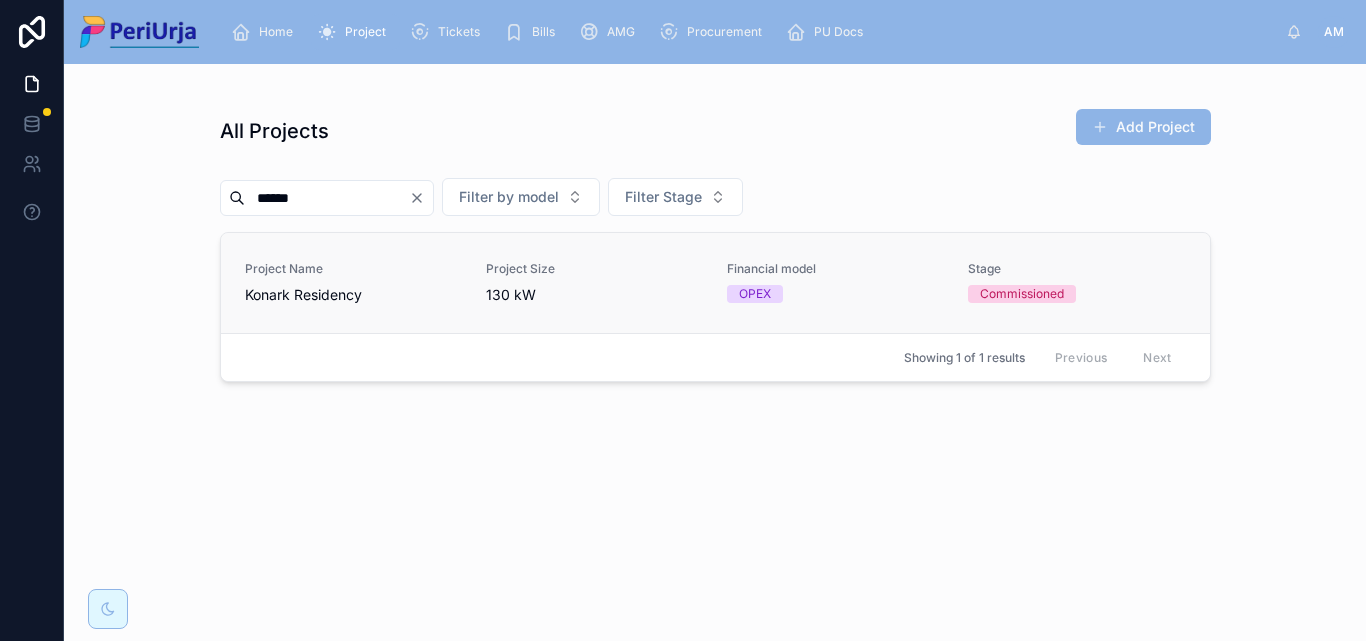 type on "******" 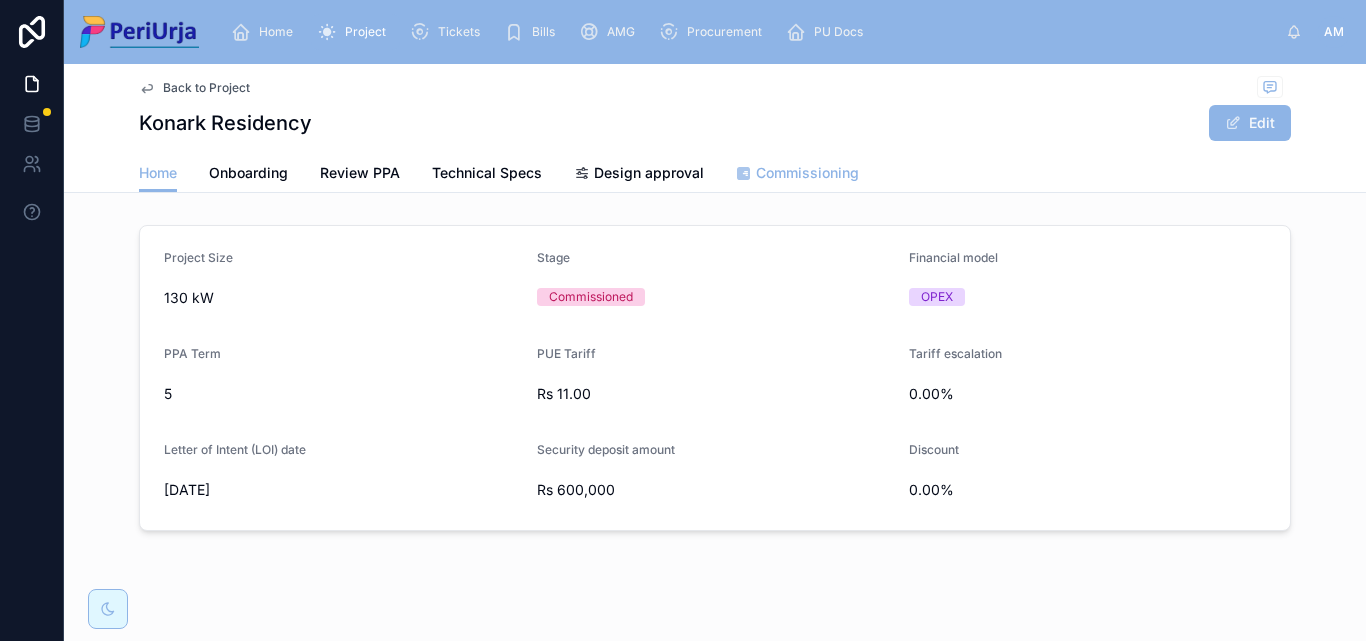 click on "Commissioning" at bounding box center [807, 173] 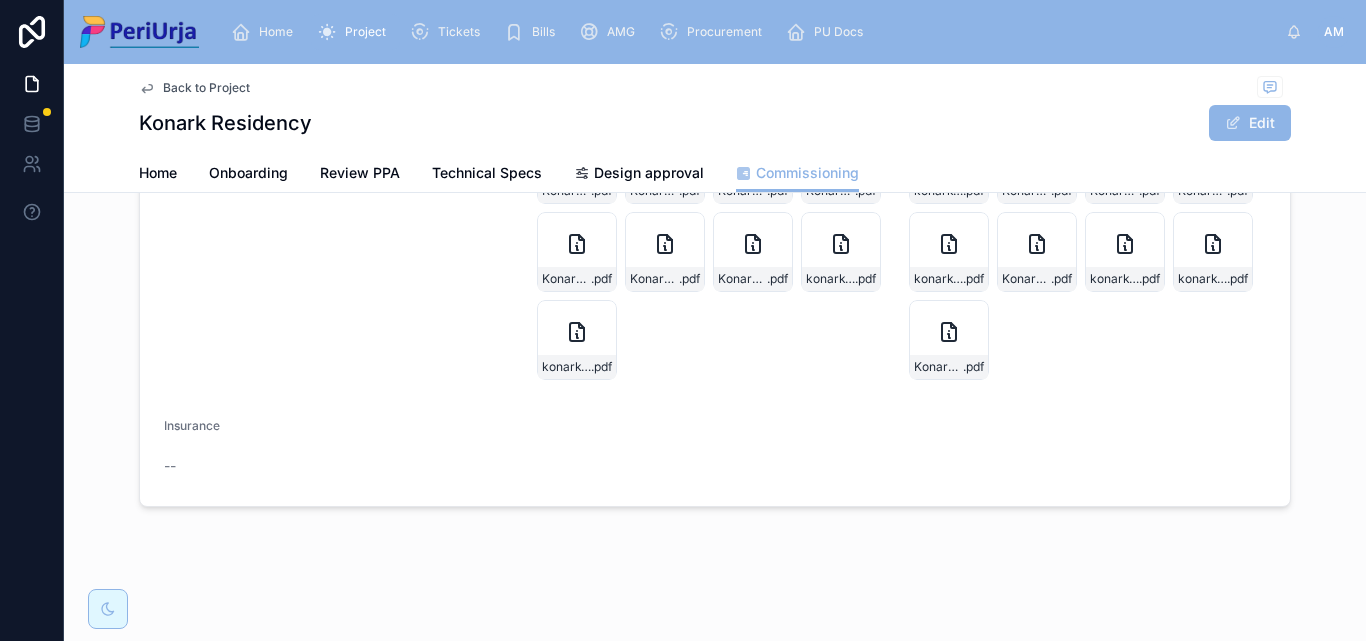 scroll, scrollTop: 592, scrollLeft: 0, axis: vertical 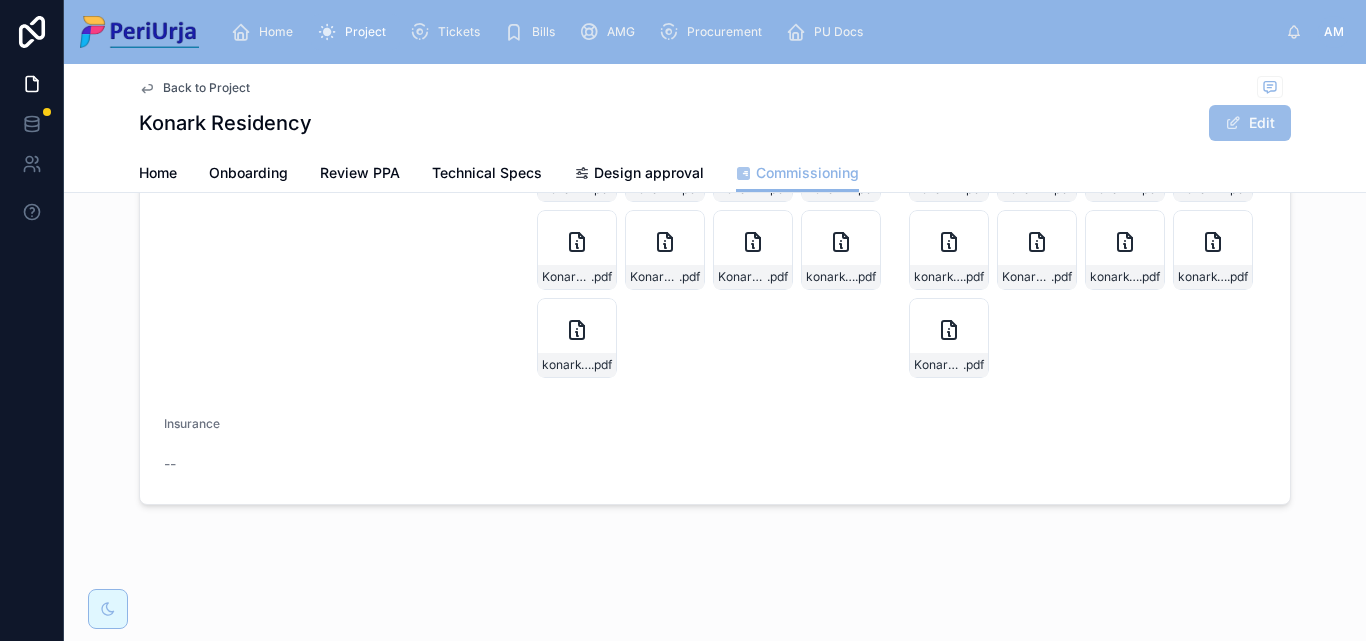 click on "Edit" at bounding box center [1250, 123] 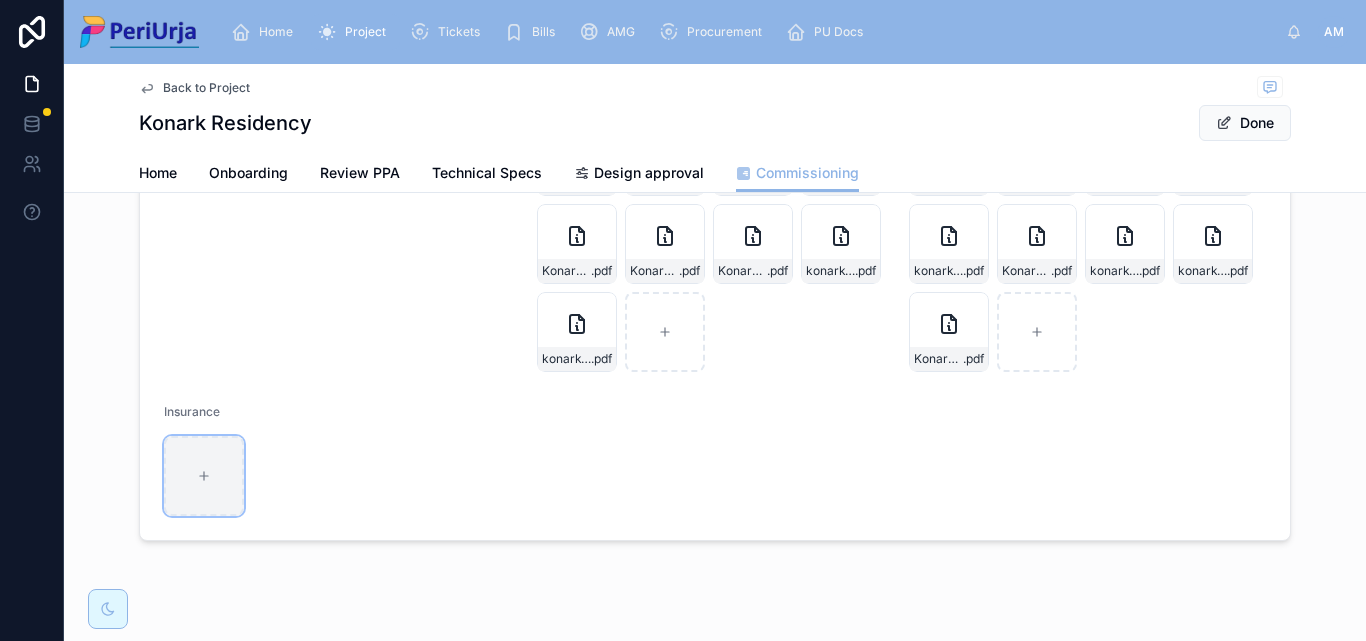 click at bounding box center [204, 476] 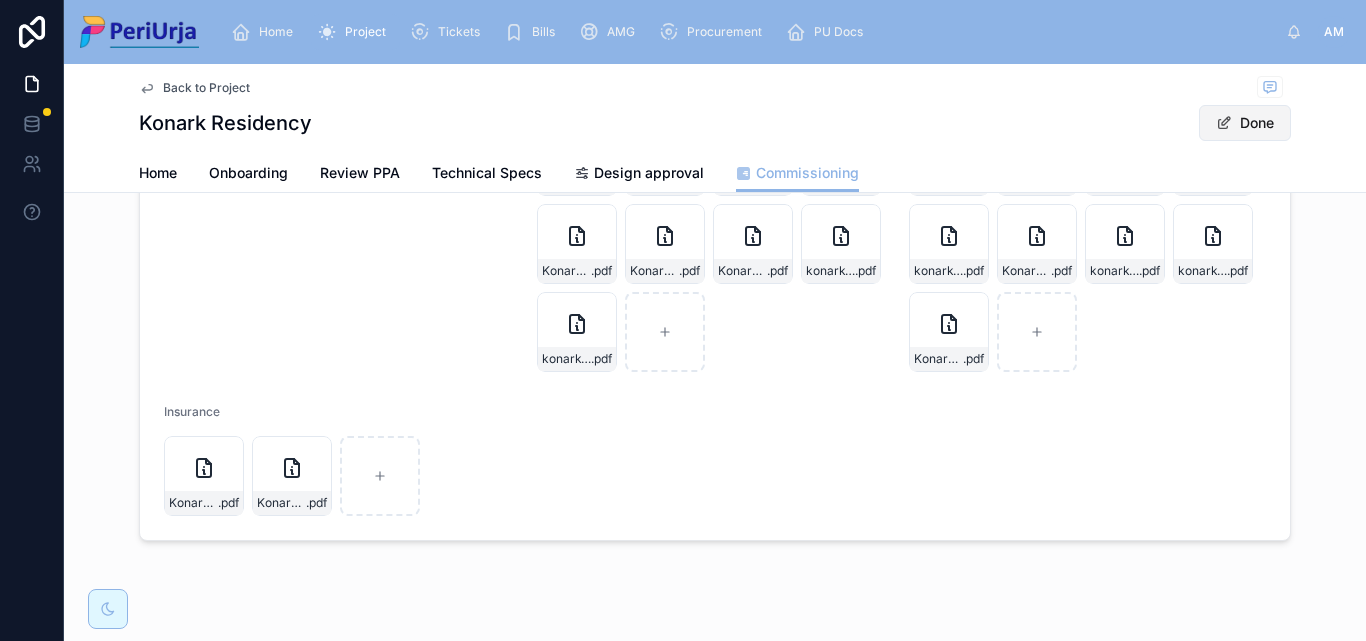 click on "Done" at bounding box center [1245, 123] 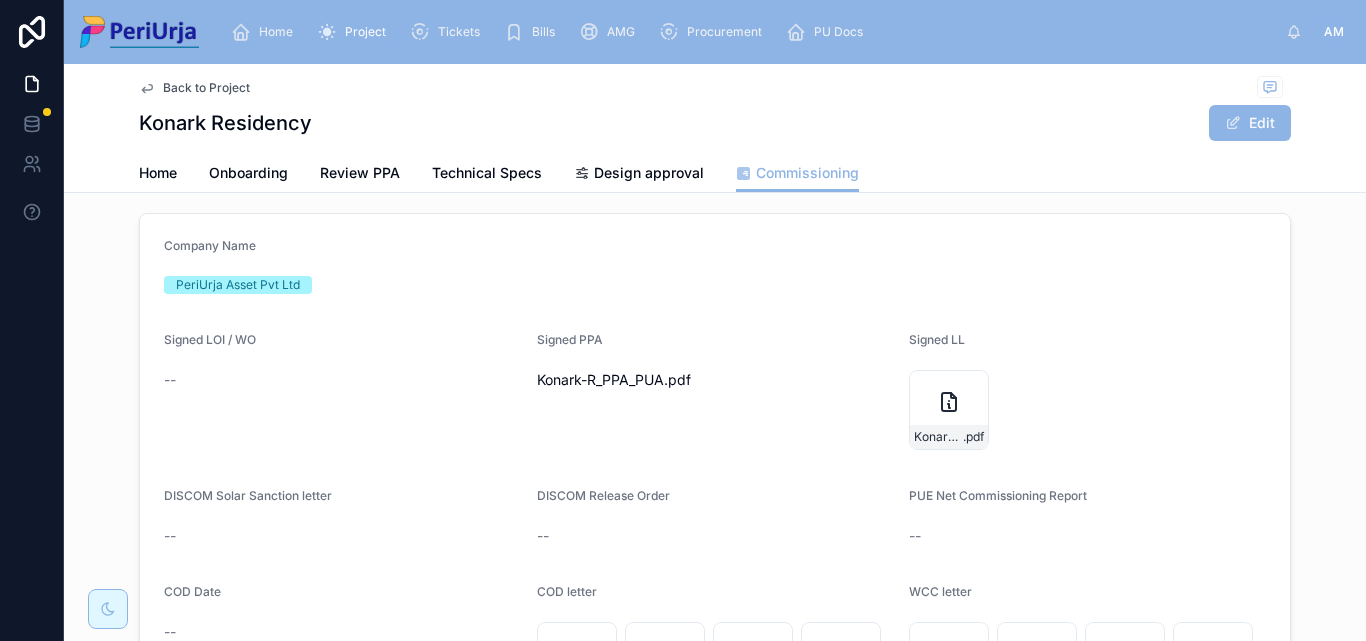 scroll, scrollTop: 0, scrollLeft: 0, axis: both 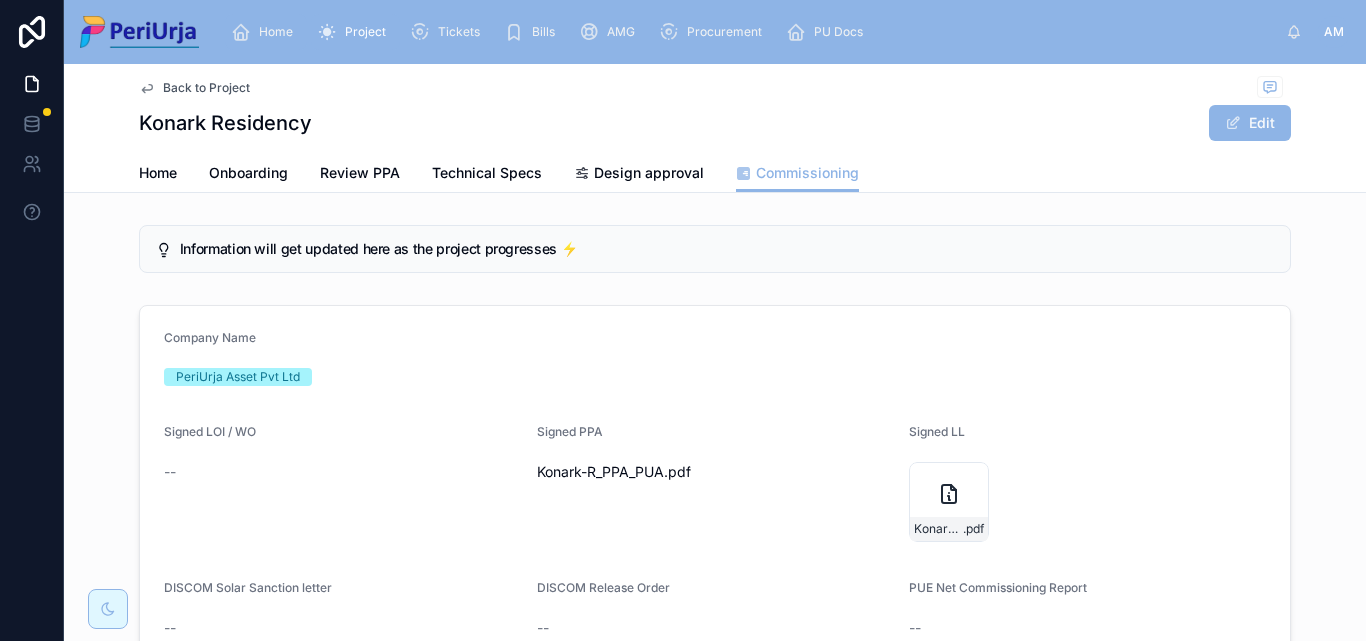 click on "Home" at bounding box center [266, 32] 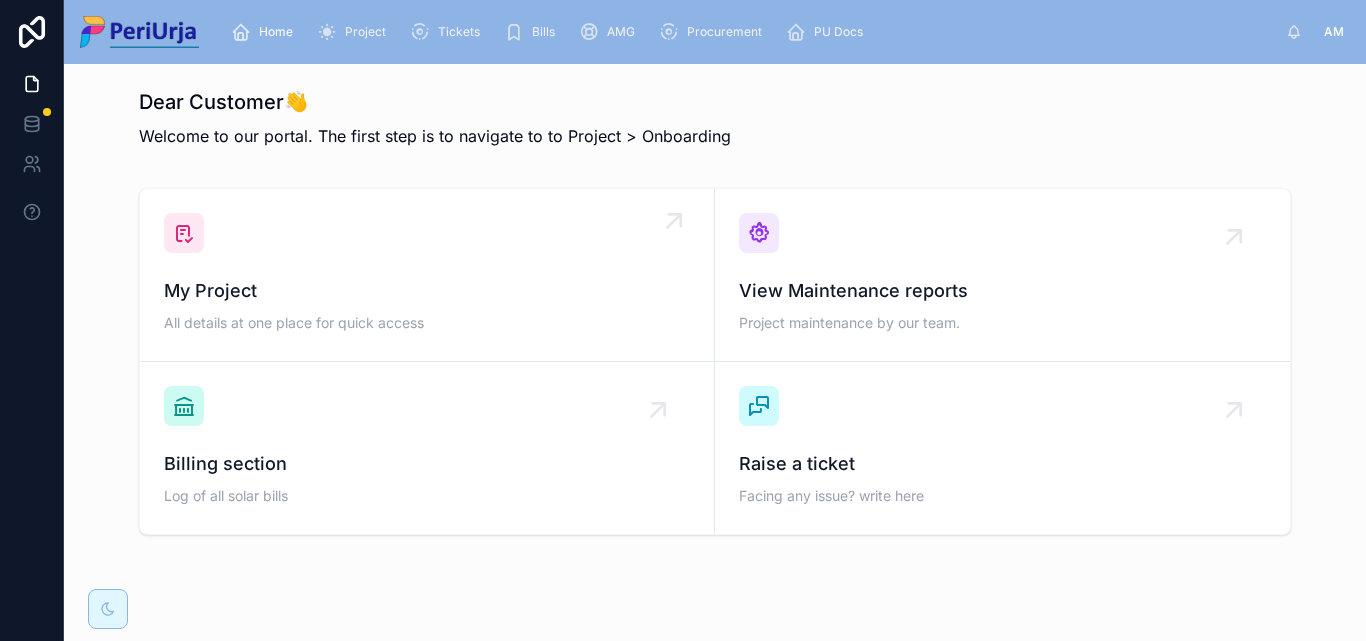 click on "My Project All details at one place for quick access" at bounding box center [427, 275] 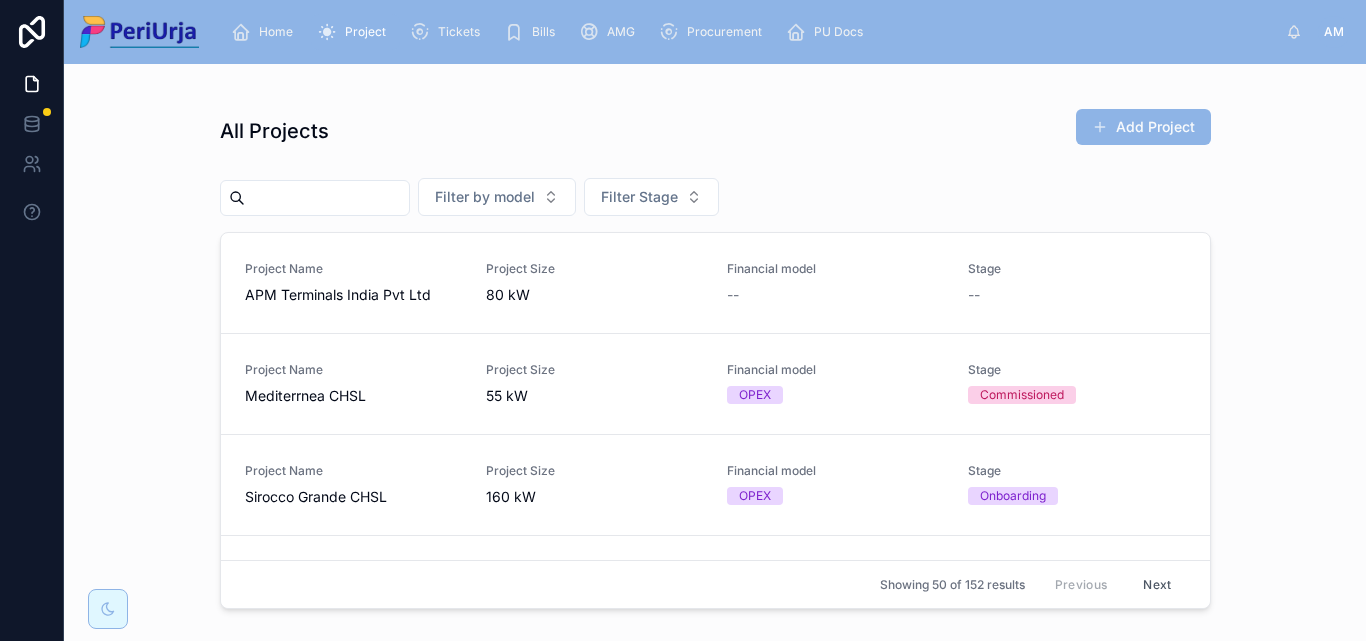 drag, startPoint x: 306, startPoint y: 199, endPoint x: 399, endPoint y: 210, distance: 93.64828 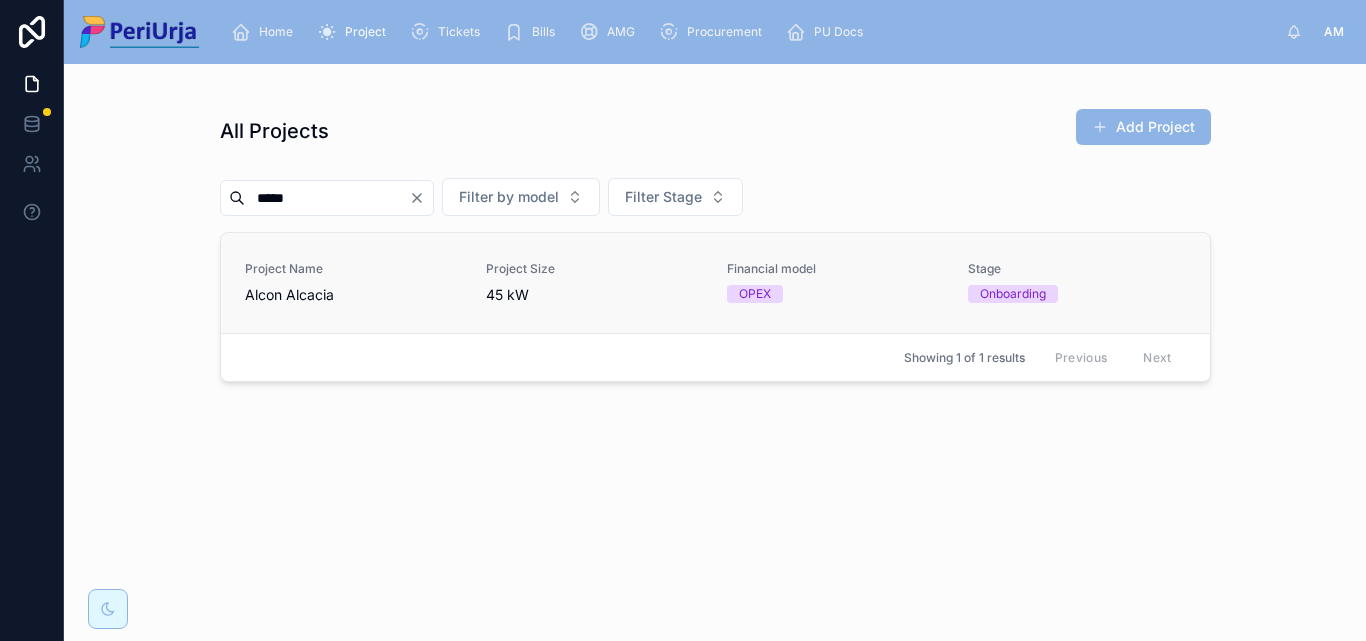 type on "*****" 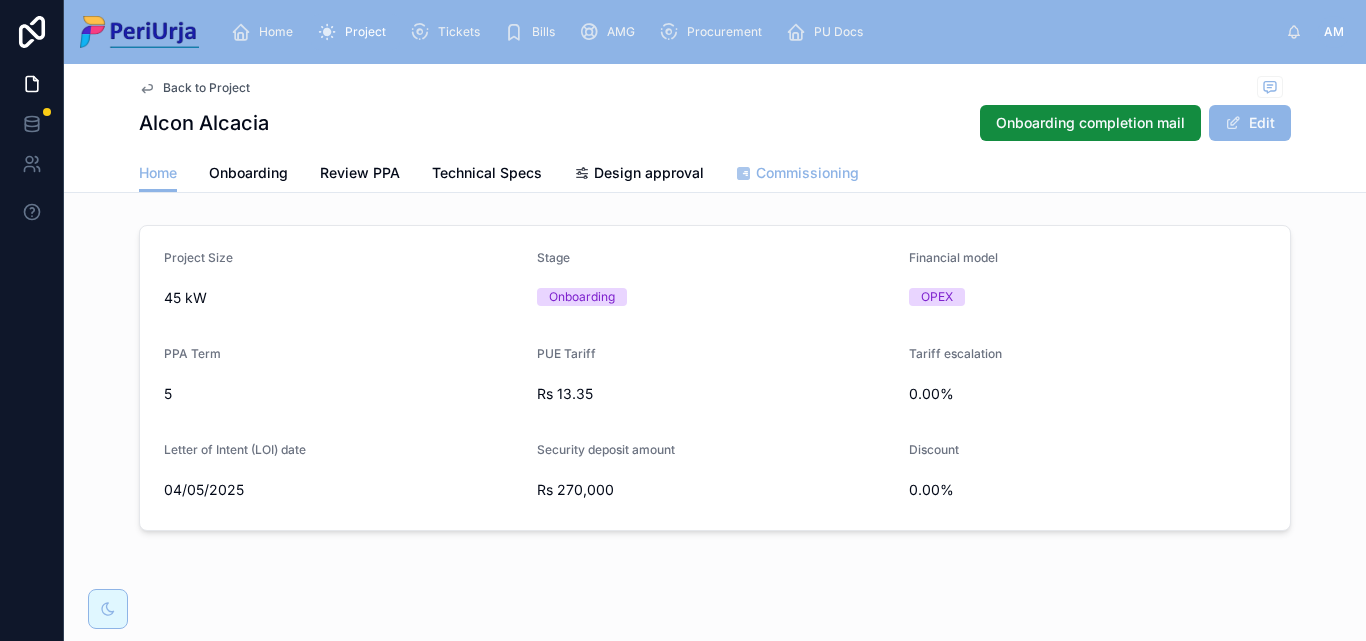 click on "Commissioning" at bounding box center [807, 173] 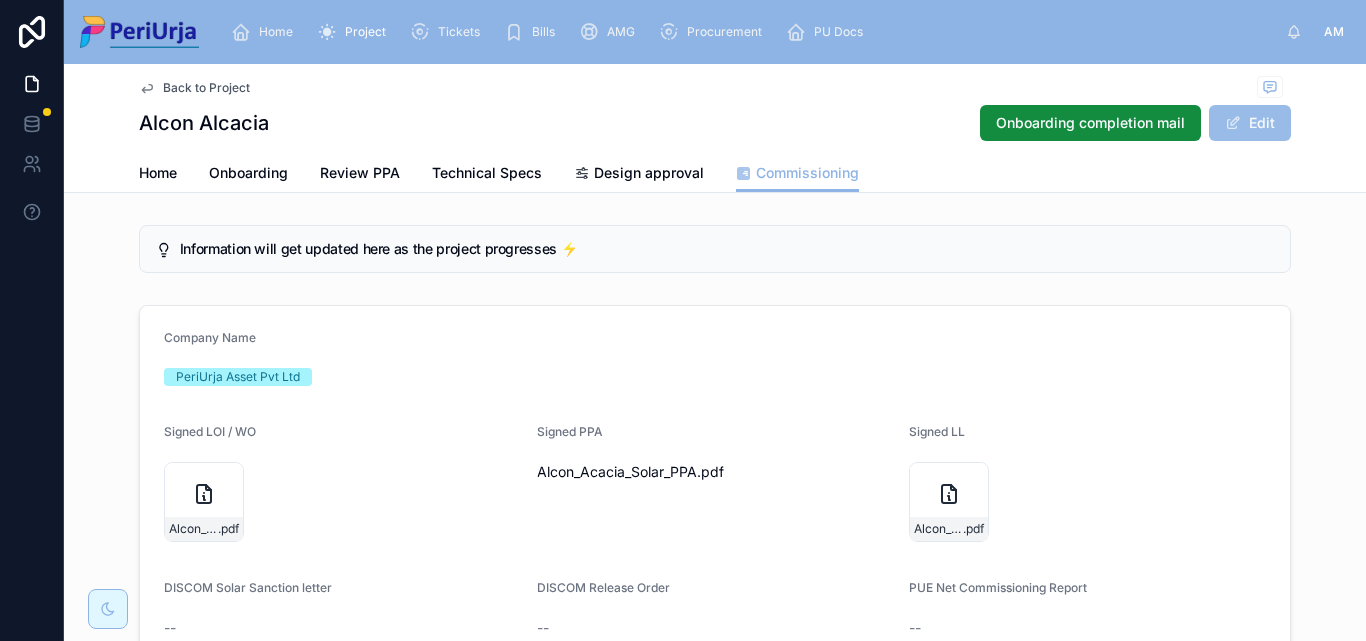 click on "Edit" at bounding box center (1250, 123) 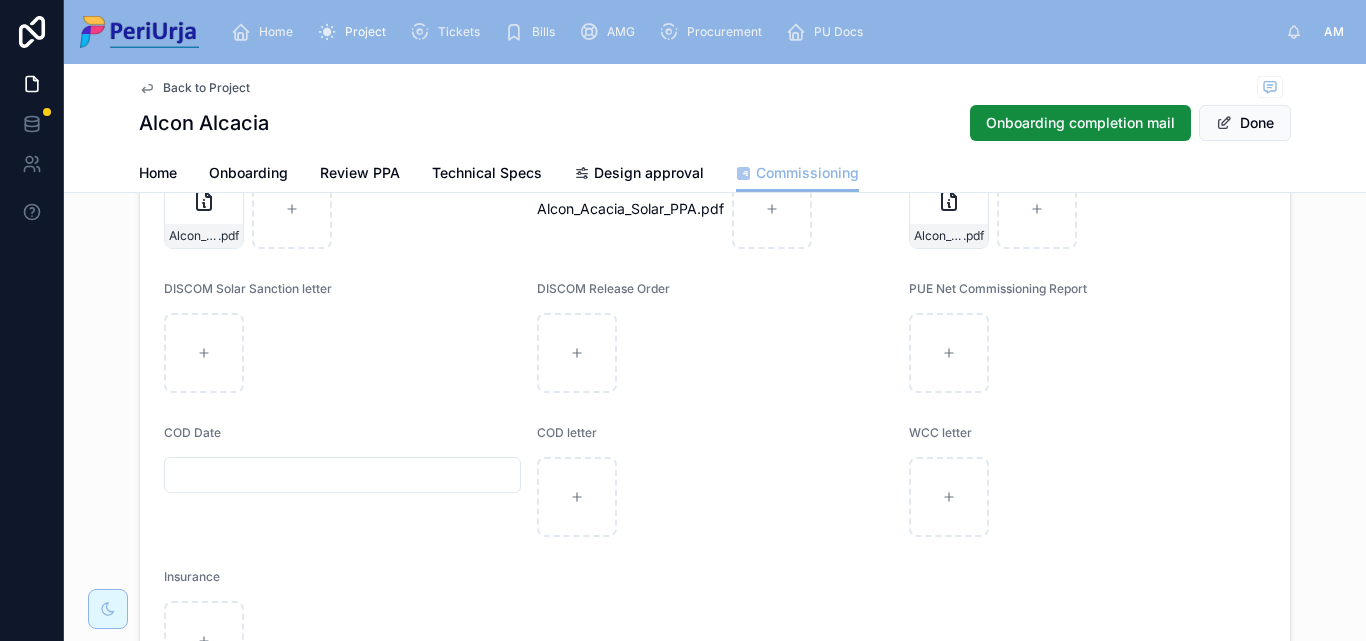 scroll, scrollTop: 400, scrollLeft: 0, axis: vertical 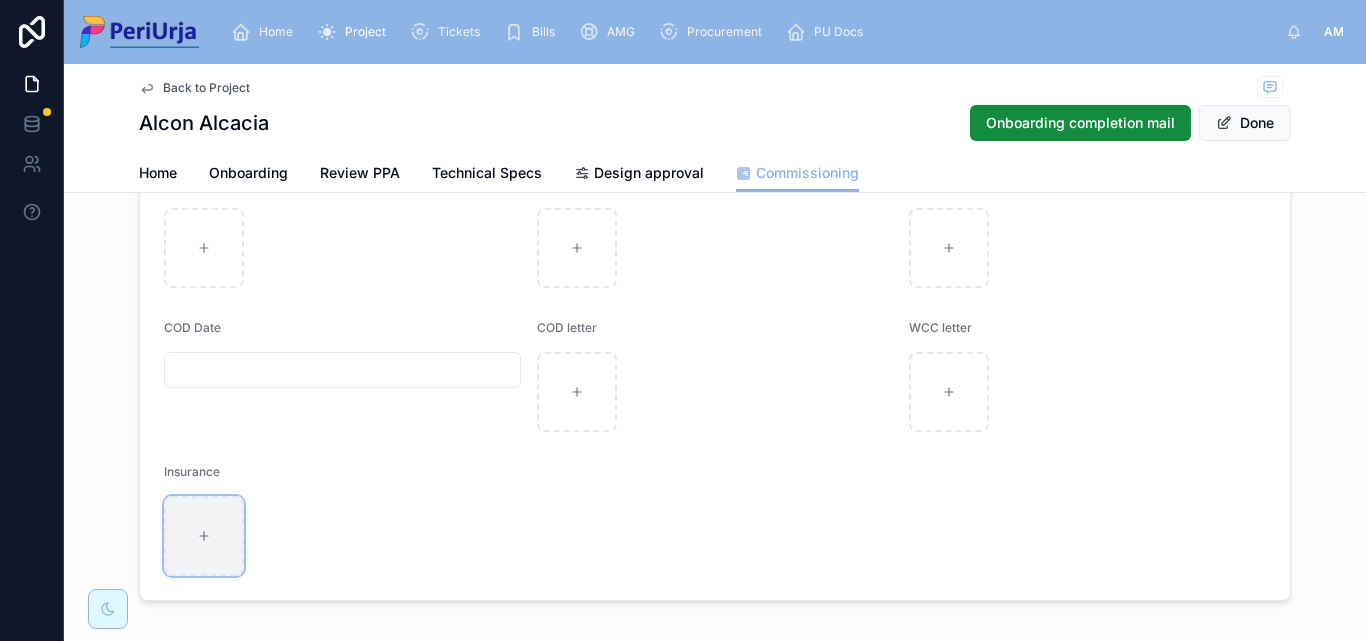 click at bounding box center (204, 536) 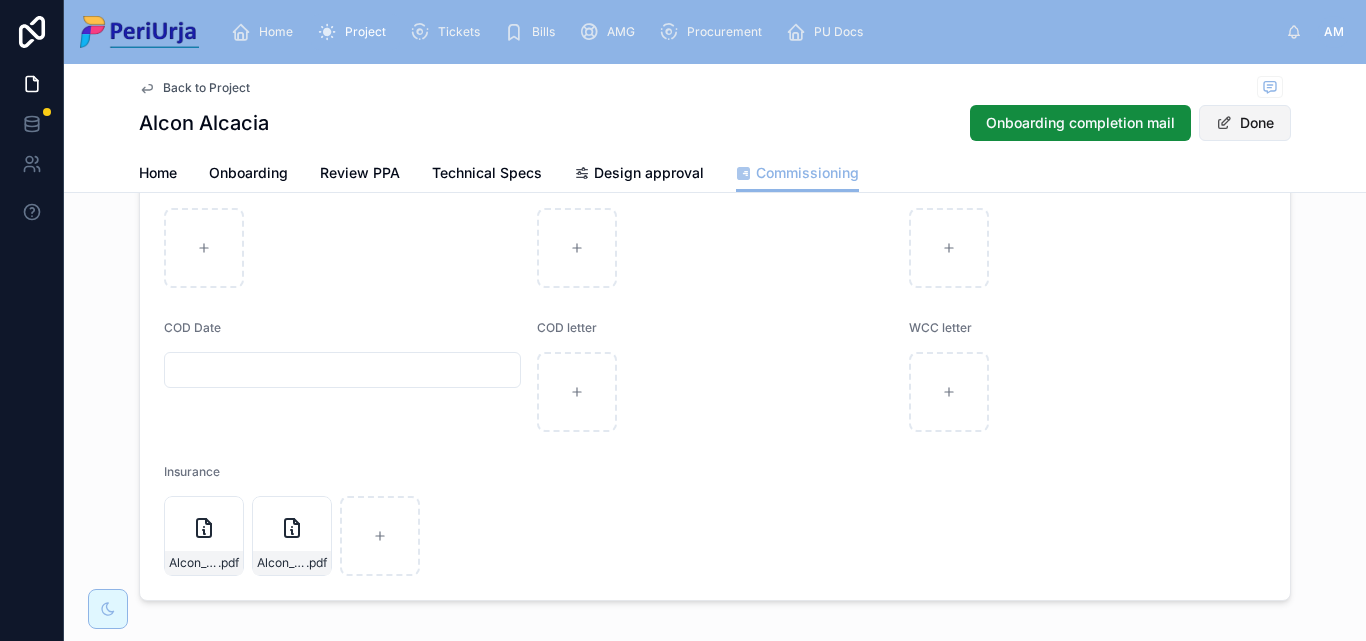 click on "Done" at bounding box center [1245, 123] 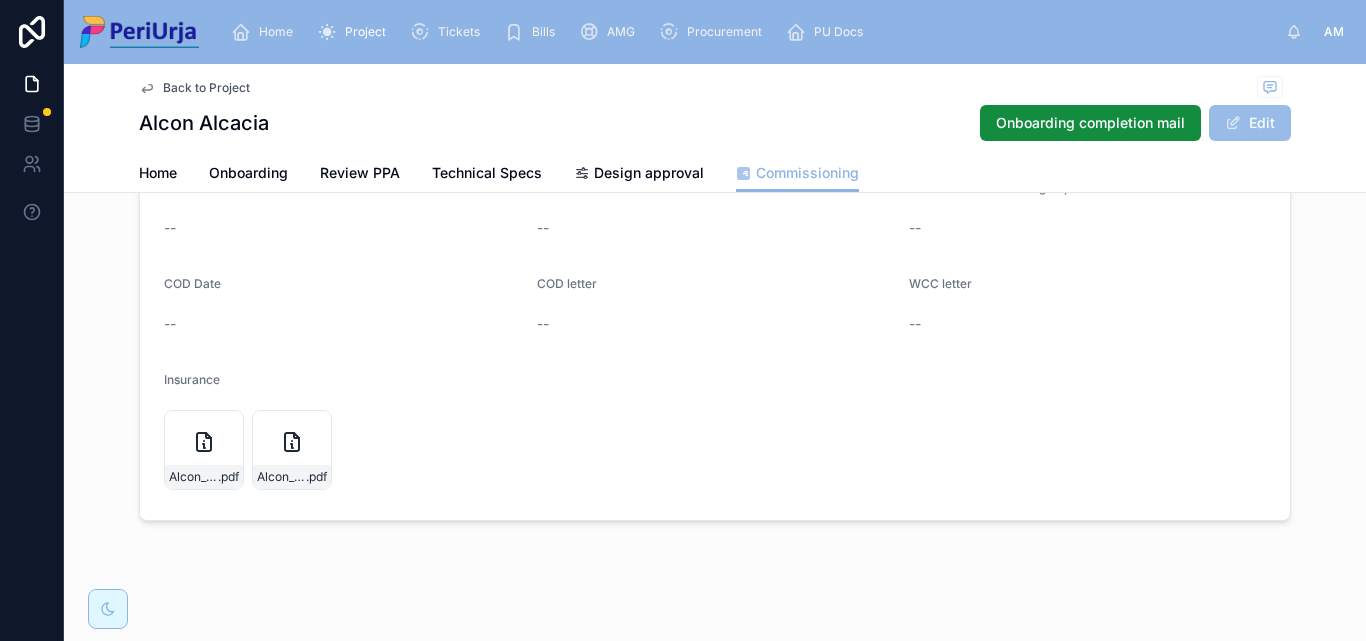 scroll, scrollTop: 392, scrollLeft: 0, axis: vertical 